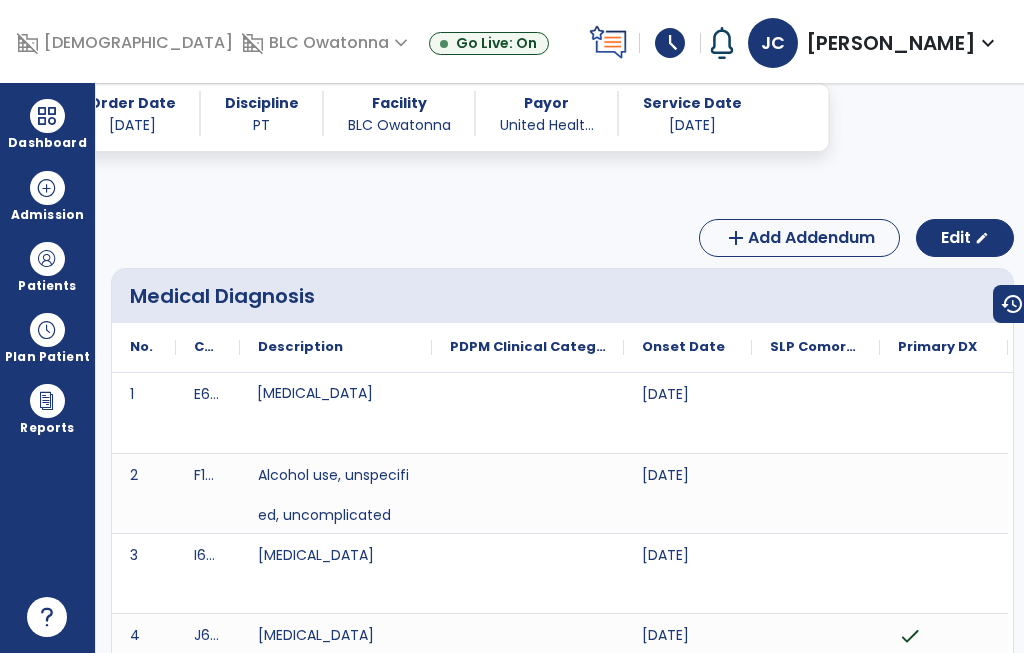 scroll, scrollTop: 0, scrollLeft: 0, axis: both 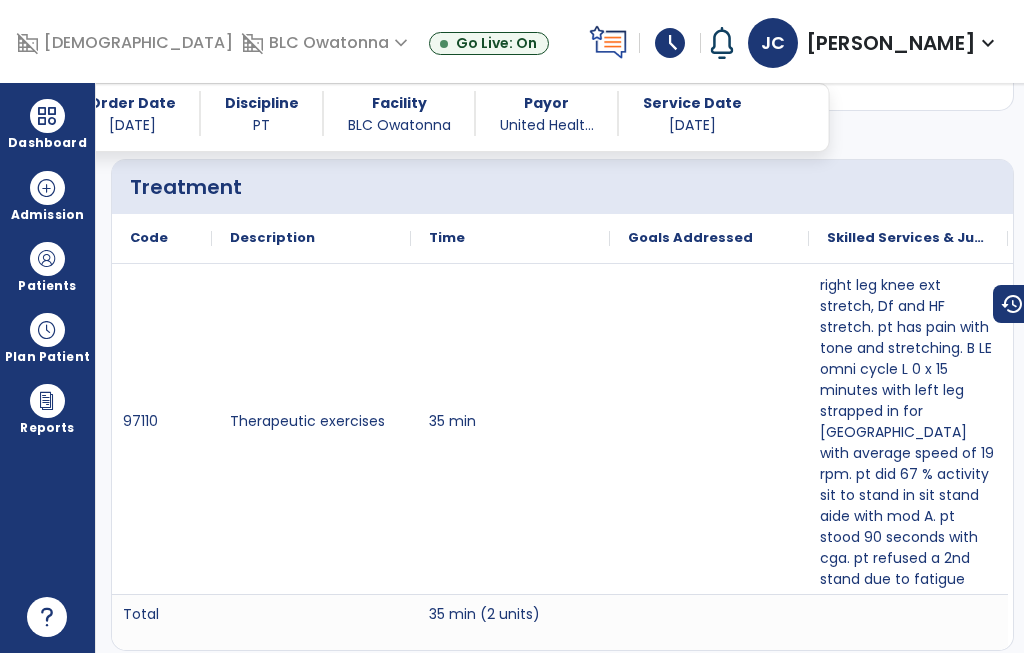 click at bounding box center [47, 116] 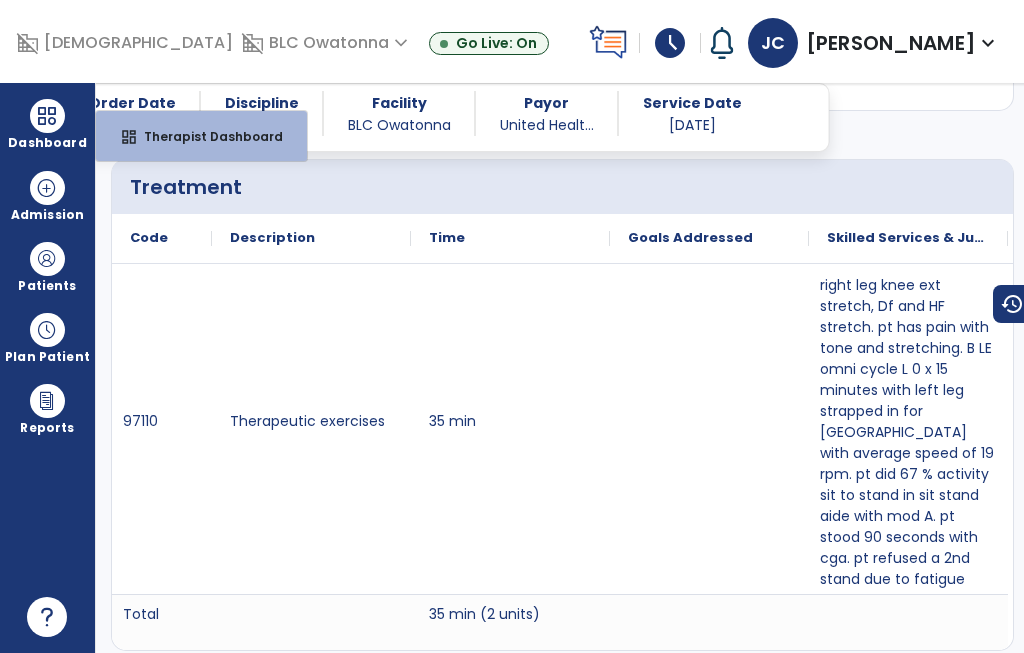 click on "Therapist Dashboard" at bounding box center (205, 136) 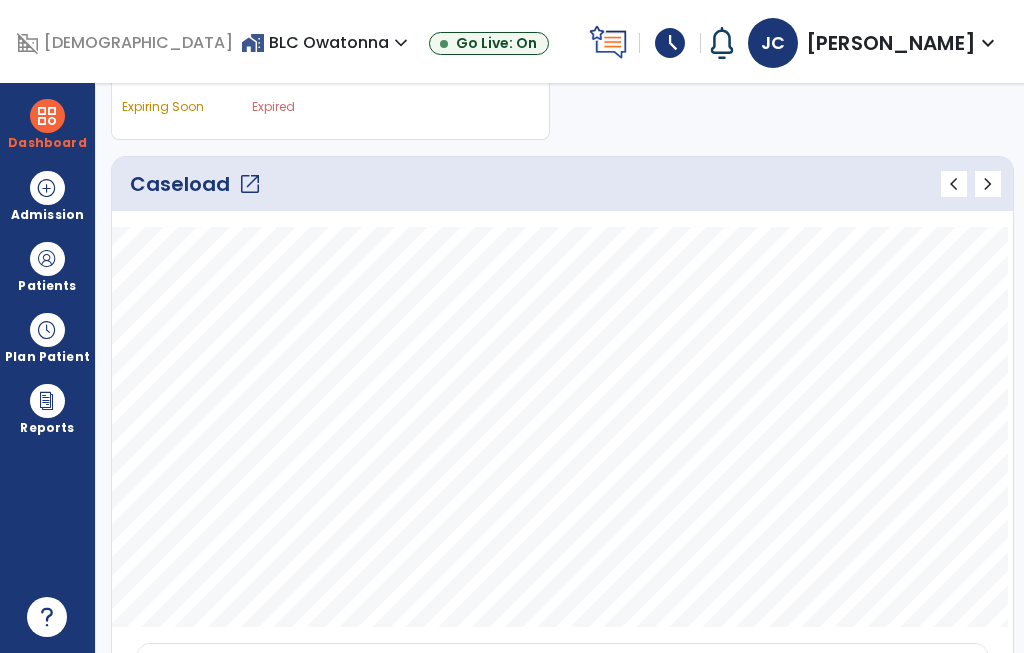 scroll, scrollTop: 260, scrollLeft: 0, axis: vertical 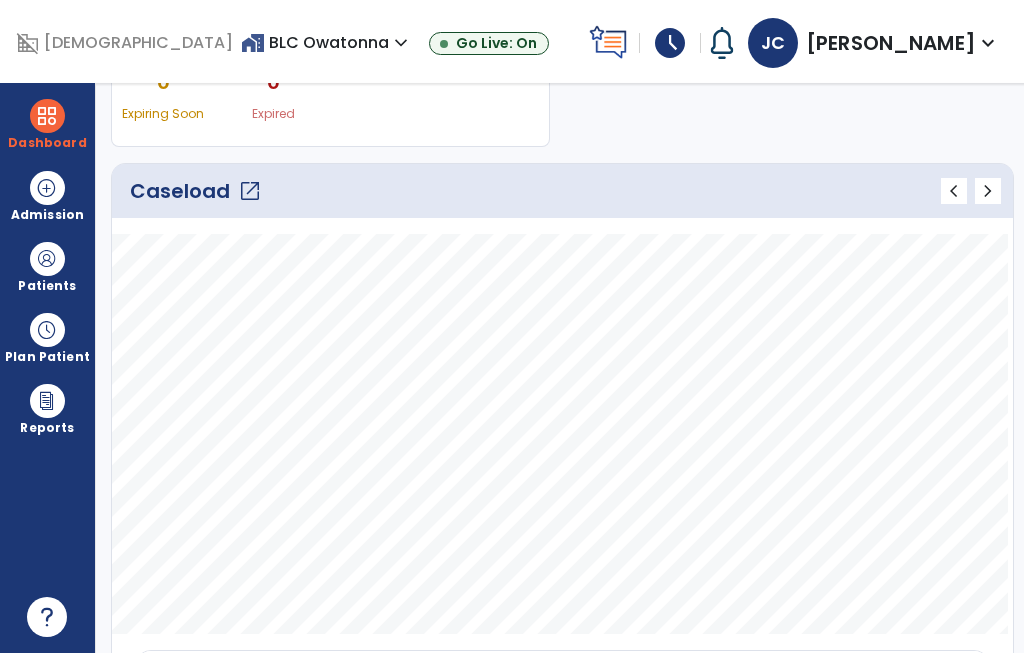 click on "open_in_new" 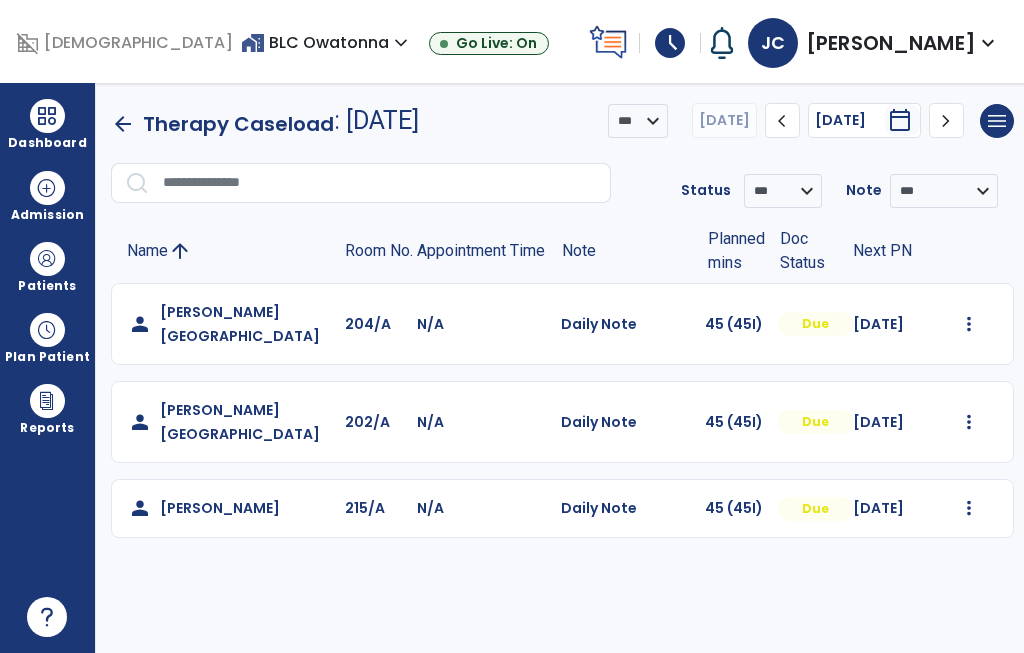 scroll, scrollTop: 0, scrollLeft: 0, axis: both 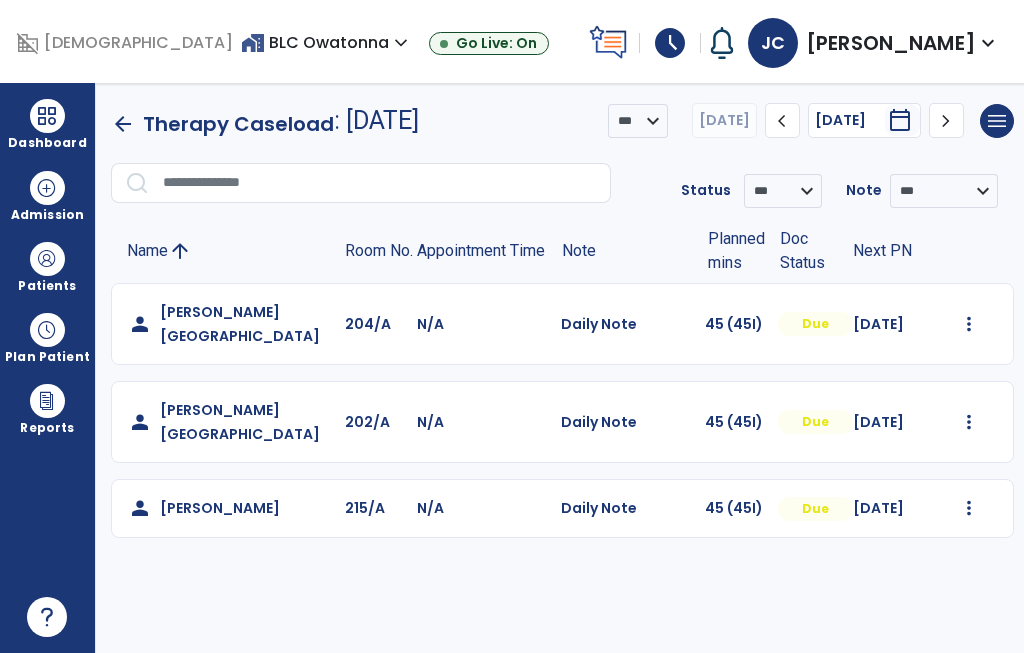 click on "Mark Visit As Complete   Reset Note   Open Document   G + C Mins" 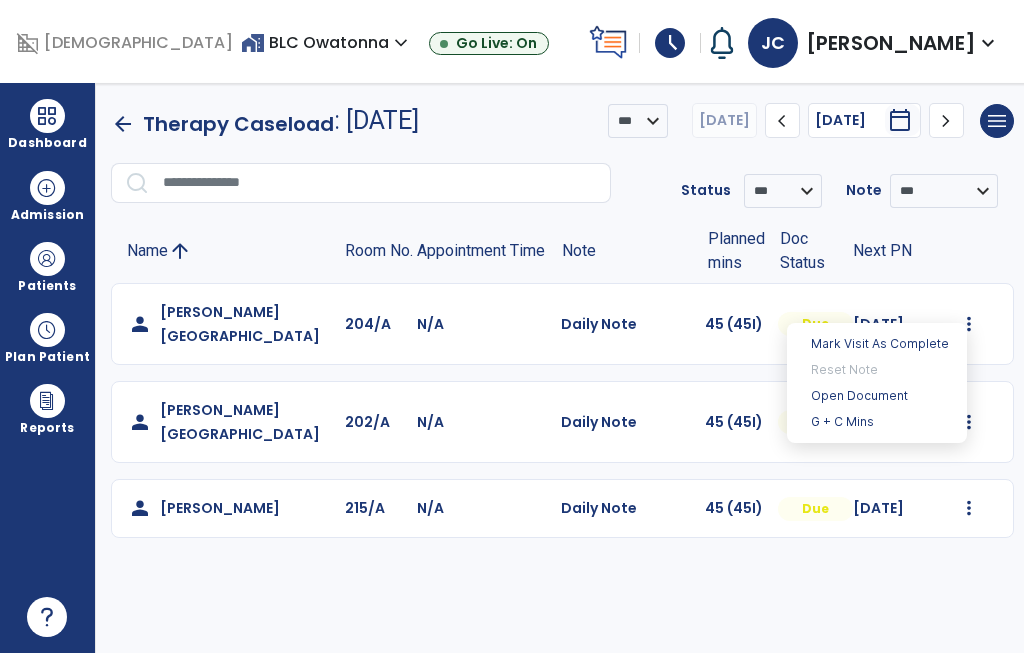 click on "Open Document" at bounding box center (877, 396) 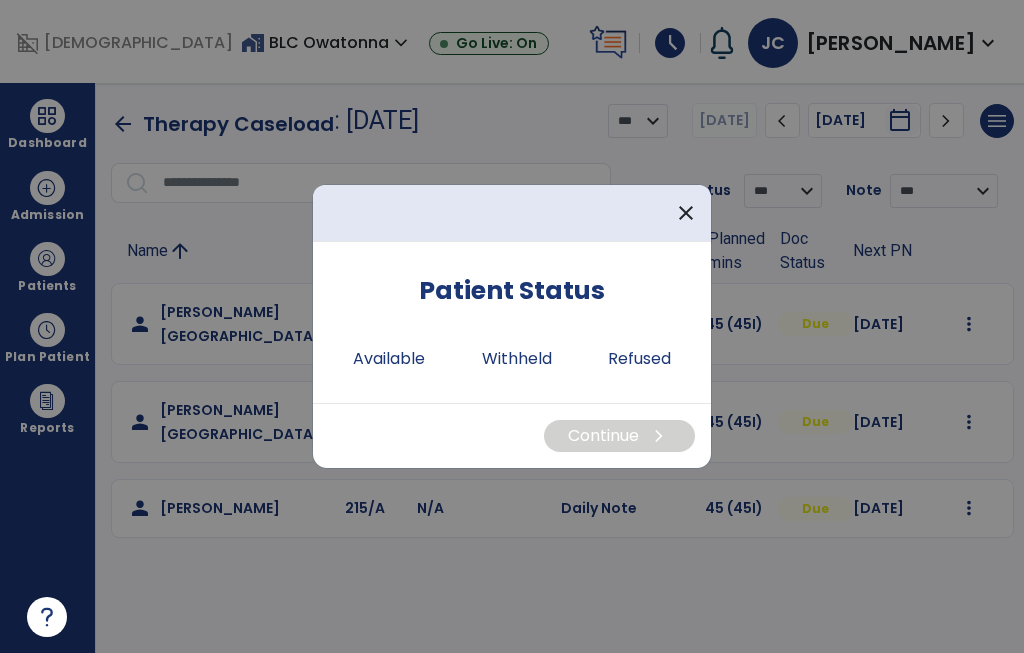 click on "Available" at bounding box center (389, 359) 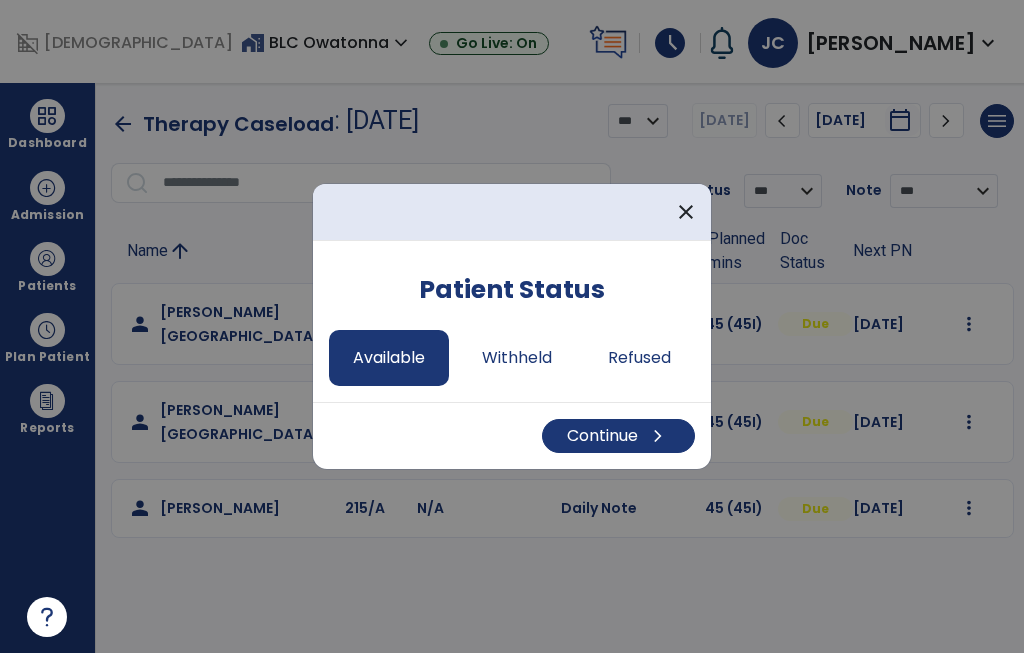 click on "Continue   chevron_right" at bounding box center (618, 436) 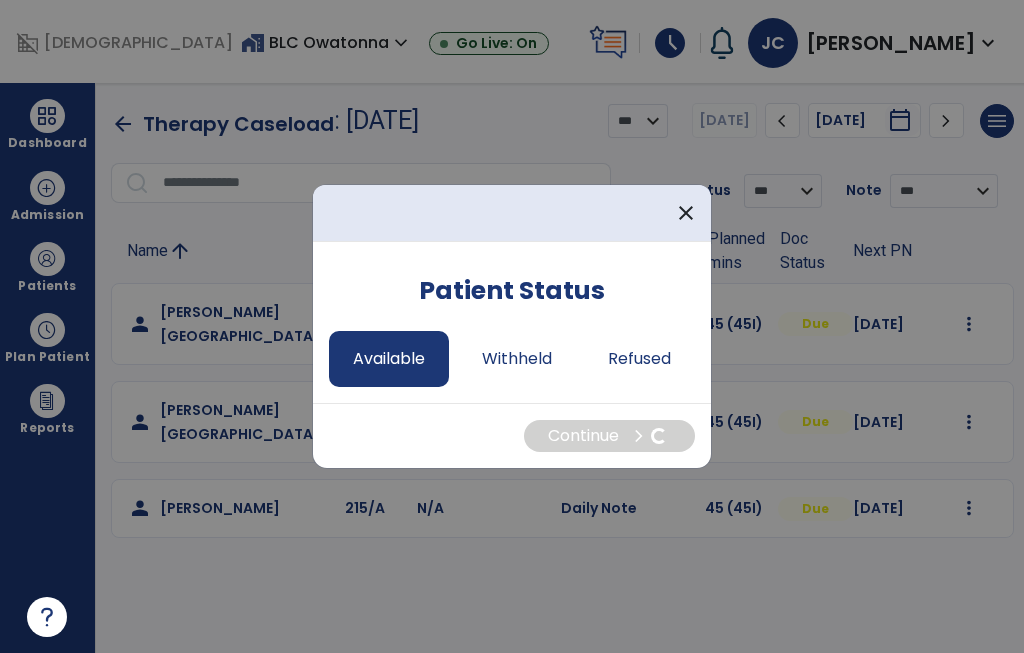 select on "*" 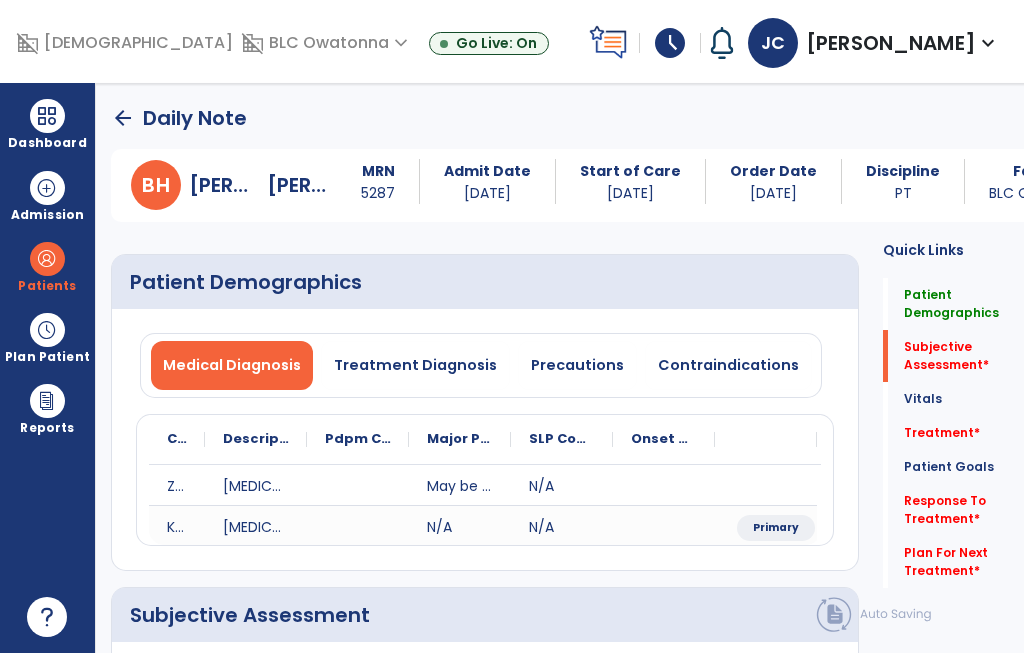 click on "Patient Goals   Patient Goals" 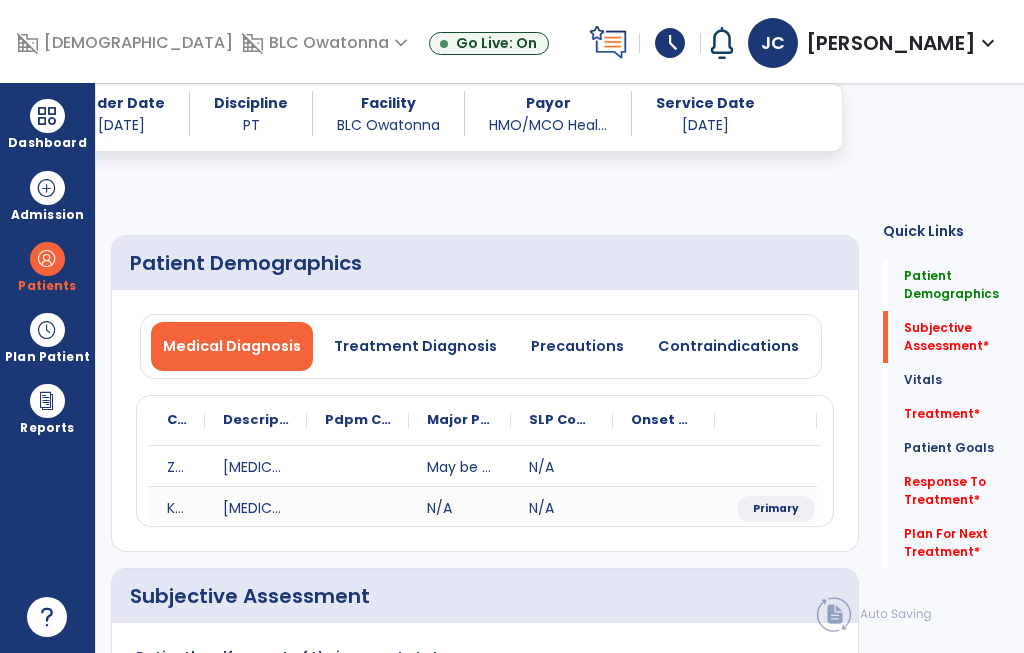 scroll, scrollTop: 323, scrollLeft: 0, axis: vertical 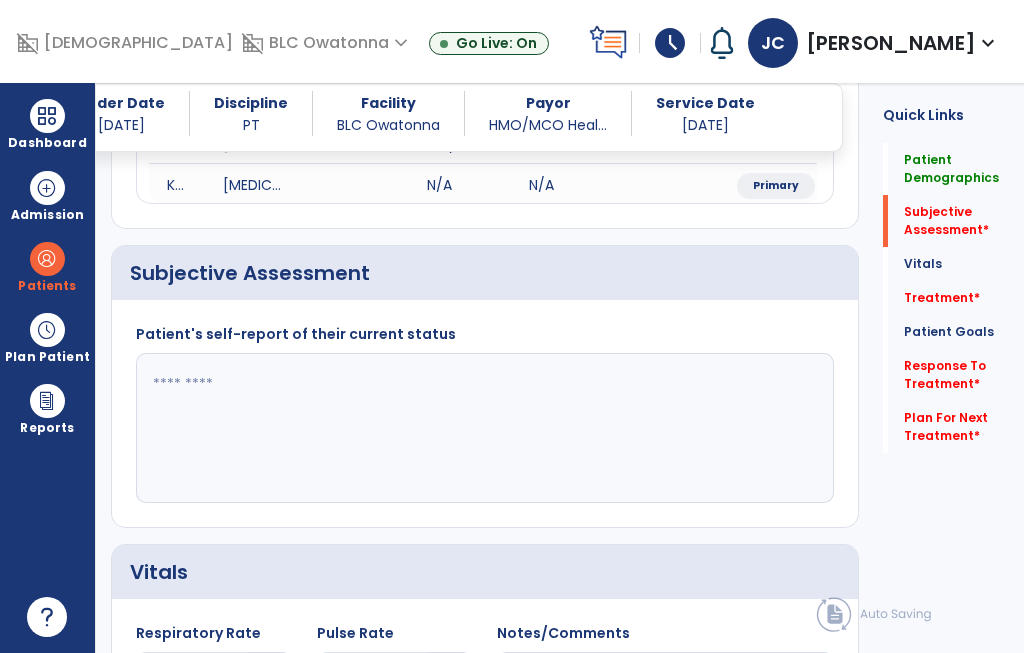 click 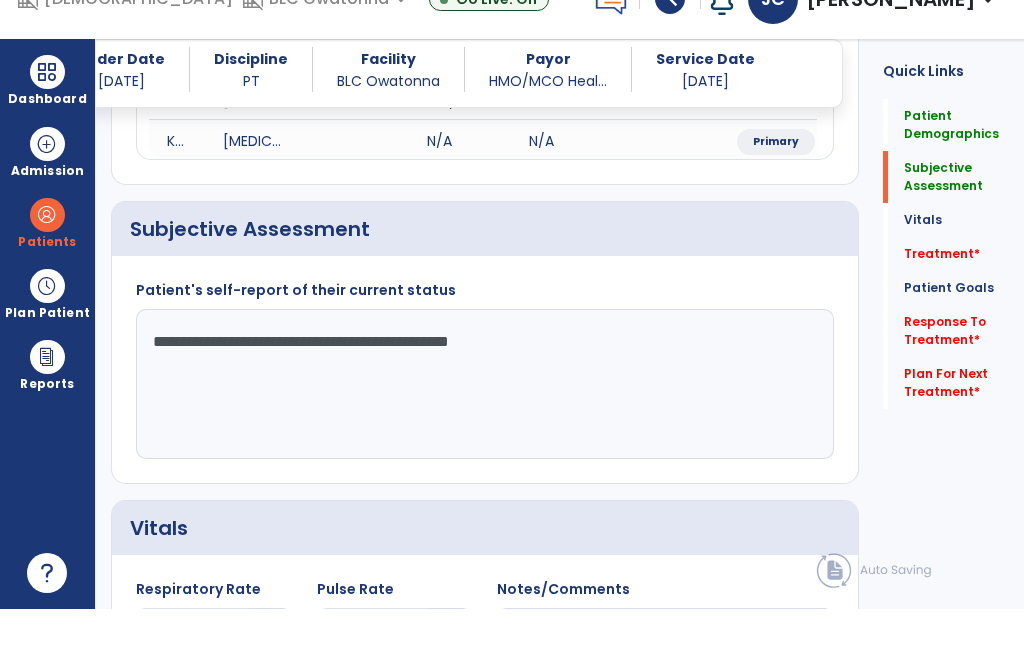 type on "**********" 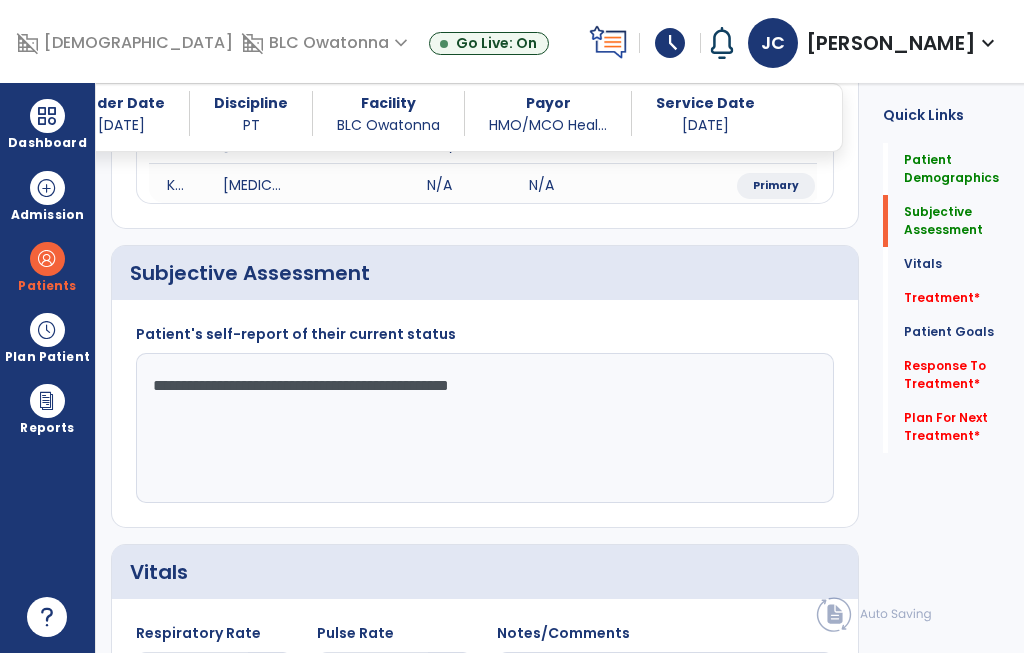 click on "*" 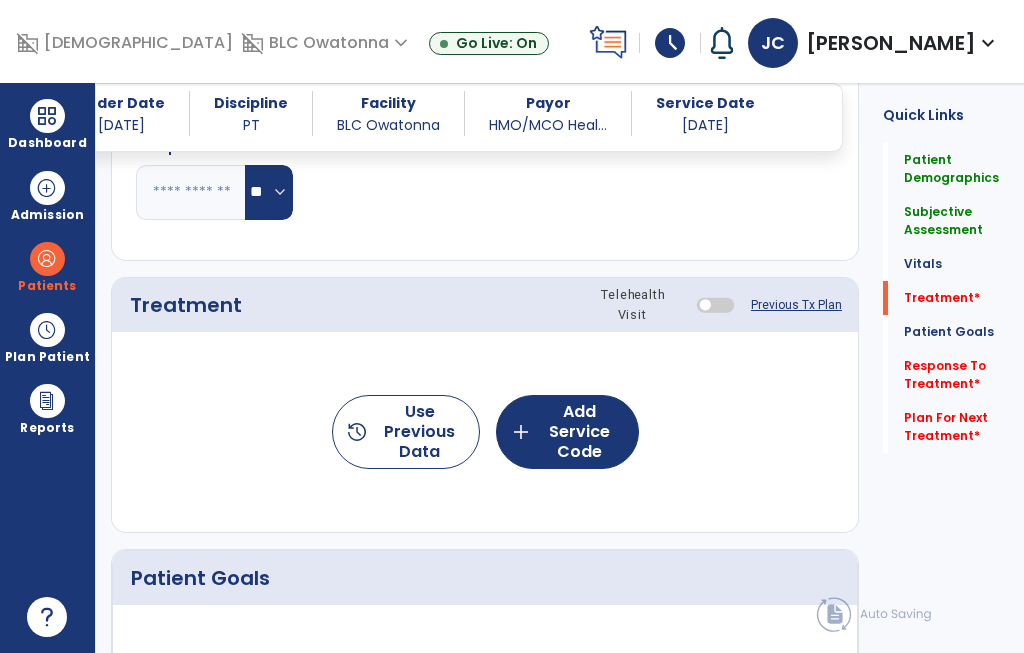 scroll, scrollTop: 1012, scrollLeft: 0, axis: vertical 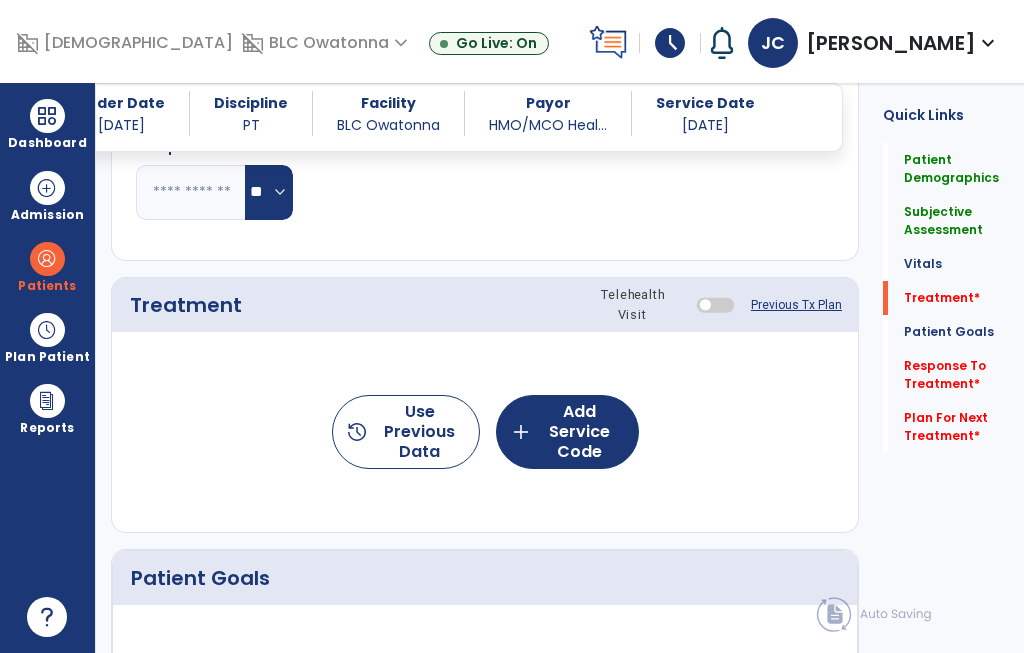 click on "add  Add Service Code" 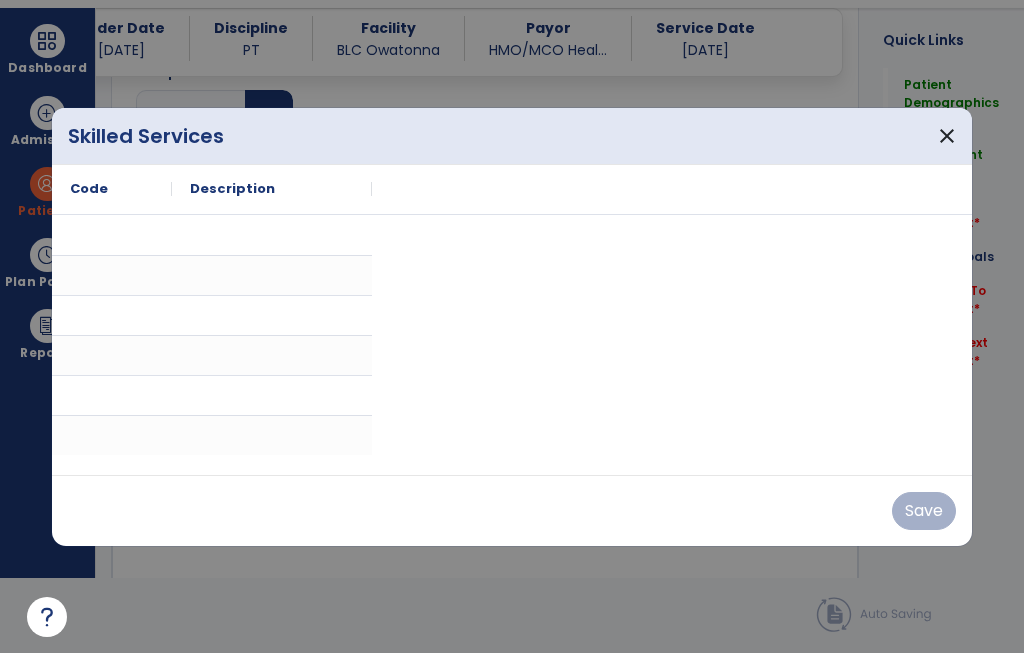 scroll, scrollTop: 0, scrollLeft: 0, axis: both 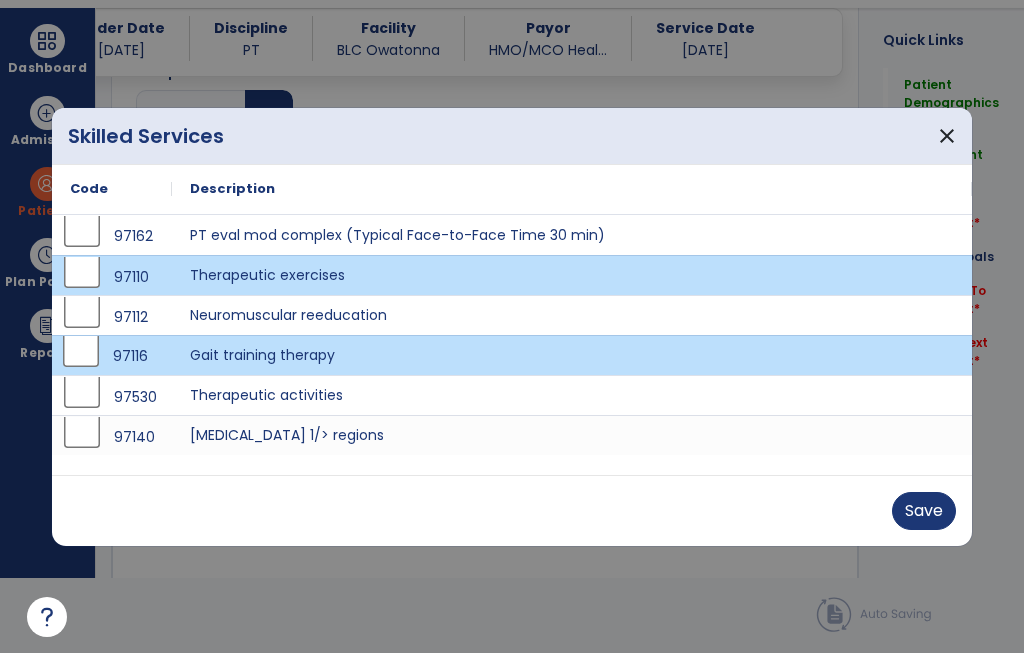 click on "Save" at bounding box center (924, 511) 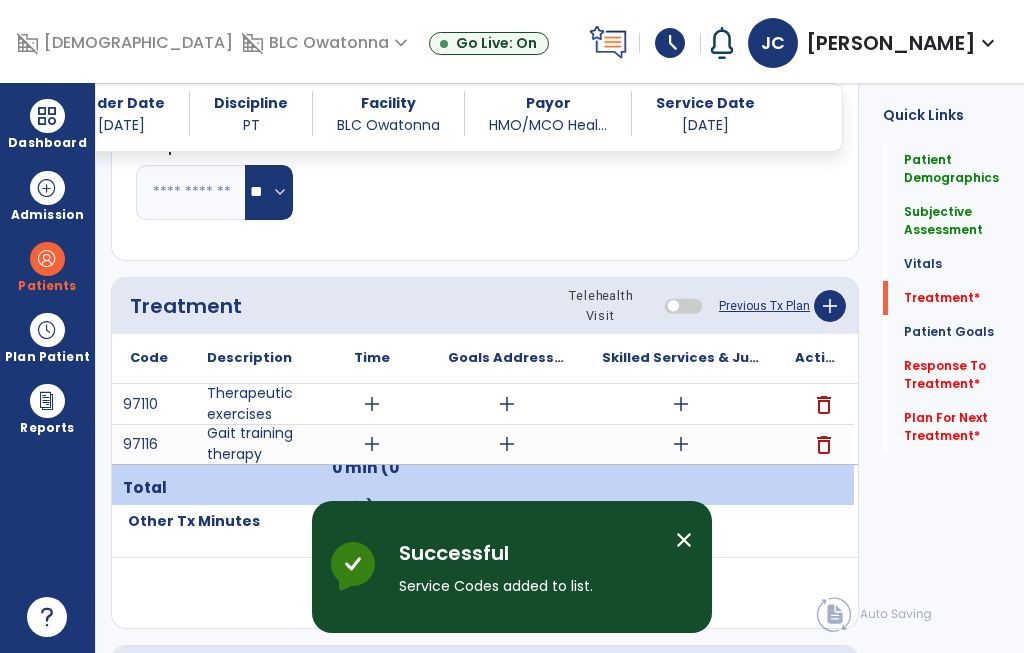 scroll, scrollTop: 75, scrollLeft: 0, axis: vertical 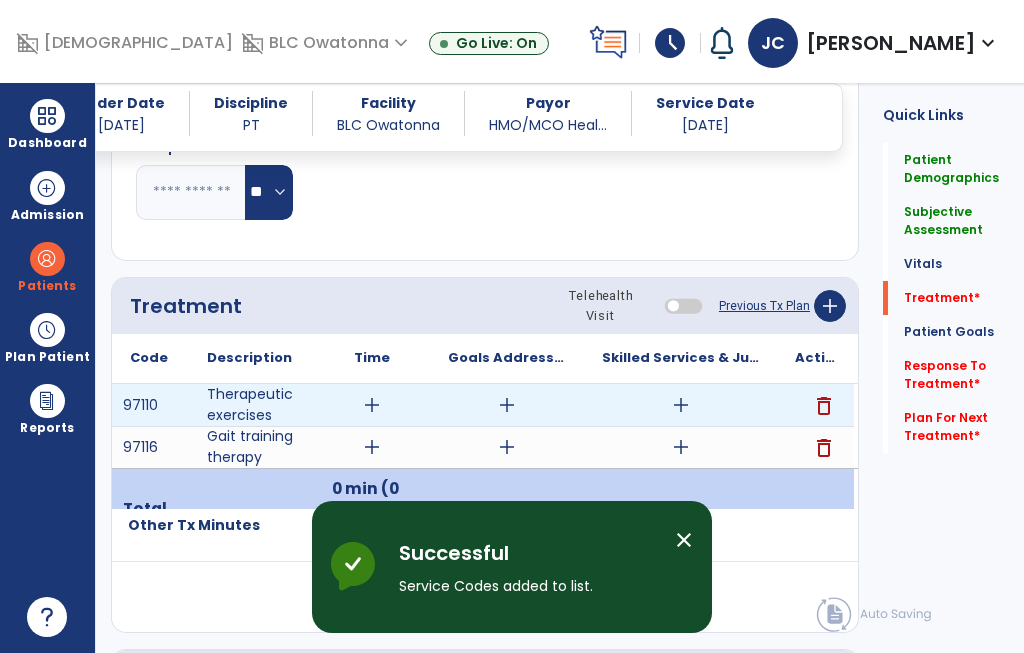 click on "add" at bounding box center [372, 405] 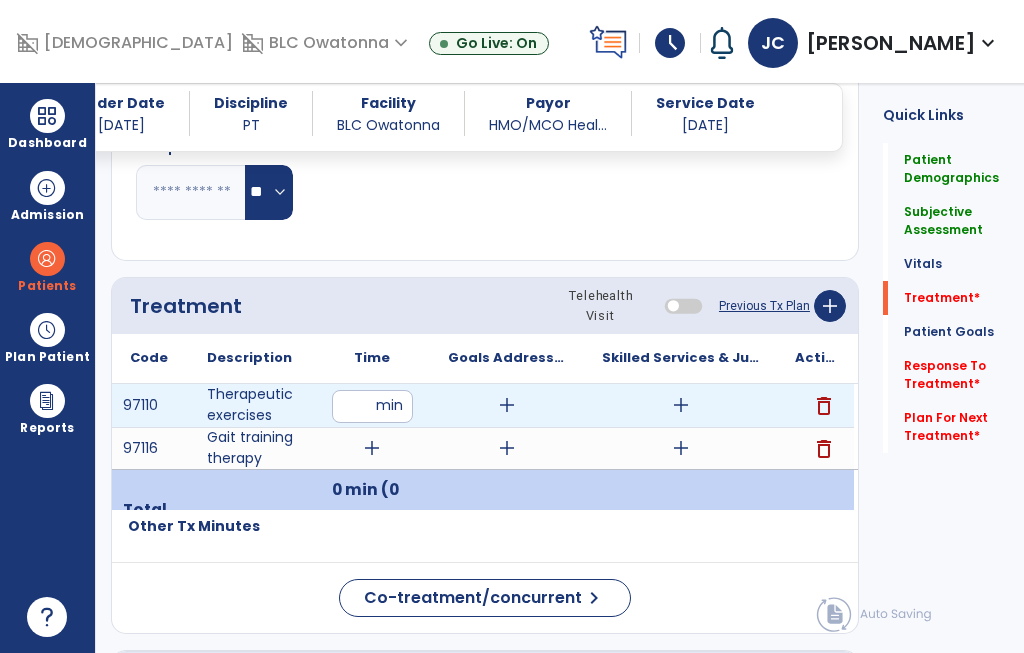 scroll, scrollTop: 7, scrollLeft: 0, axis: vertical 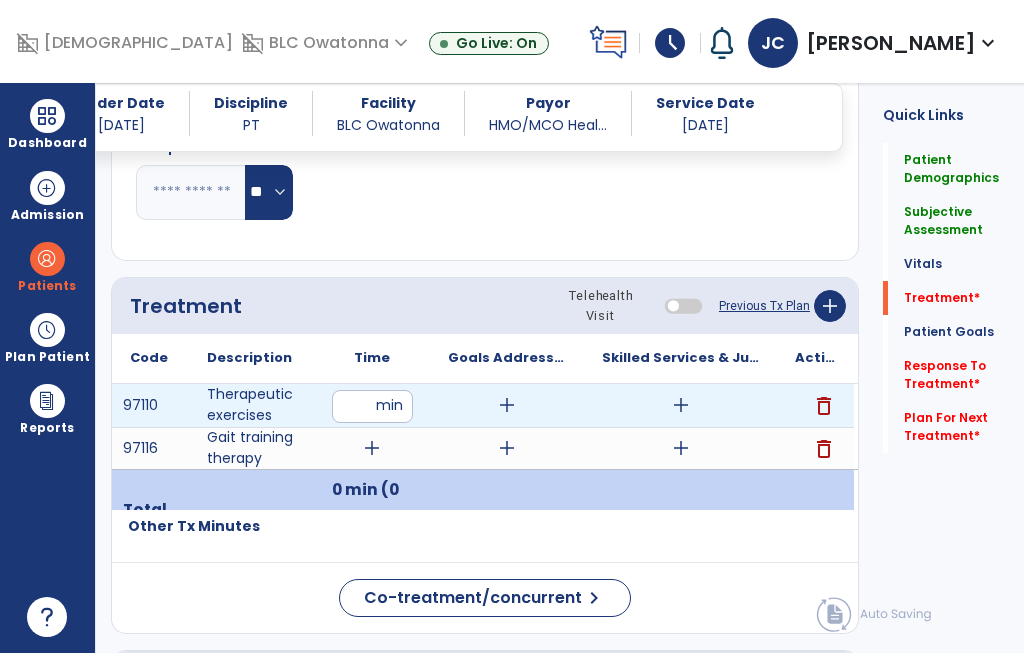 type on "**" 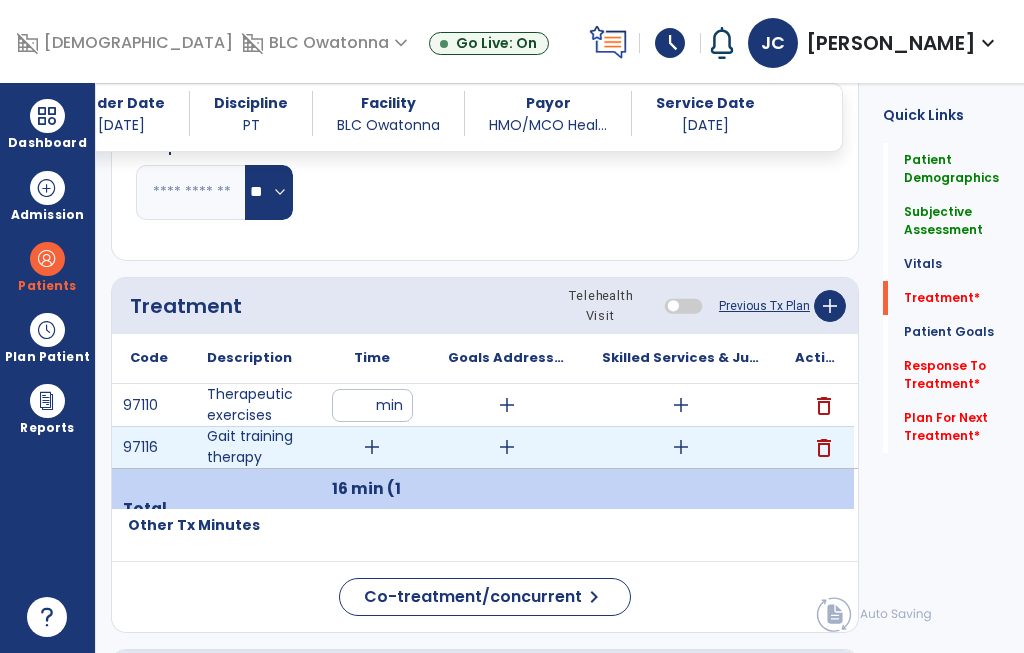 click on "add" at bounding box center (372, 447) 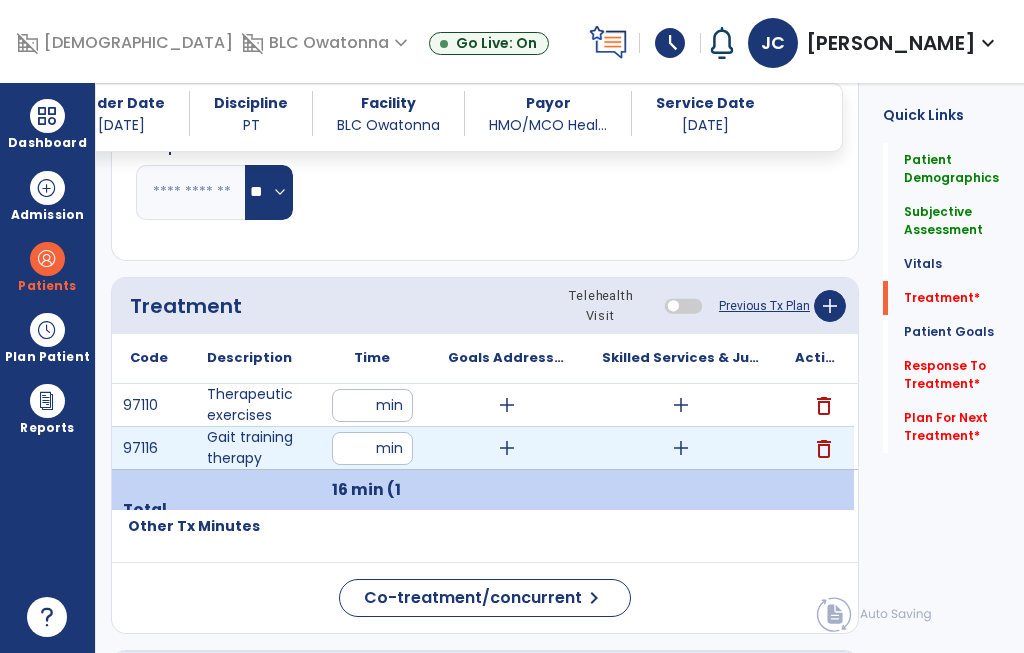 scroll, scrollTop: 6, scrollLeft: 0, axis: vertical 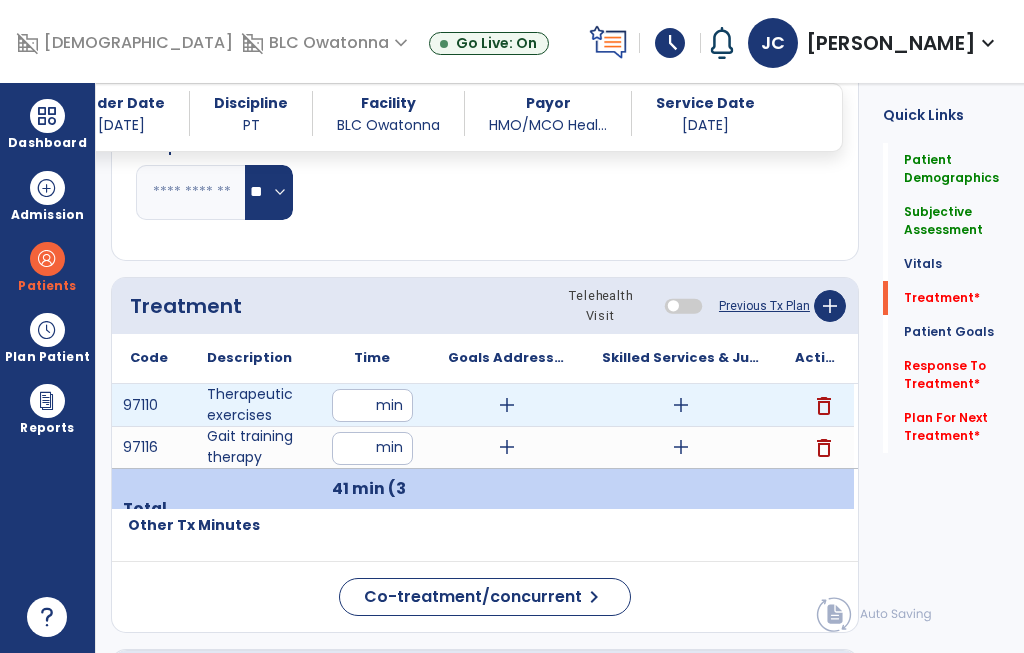 click on "add" at bounding box center [681, 405] 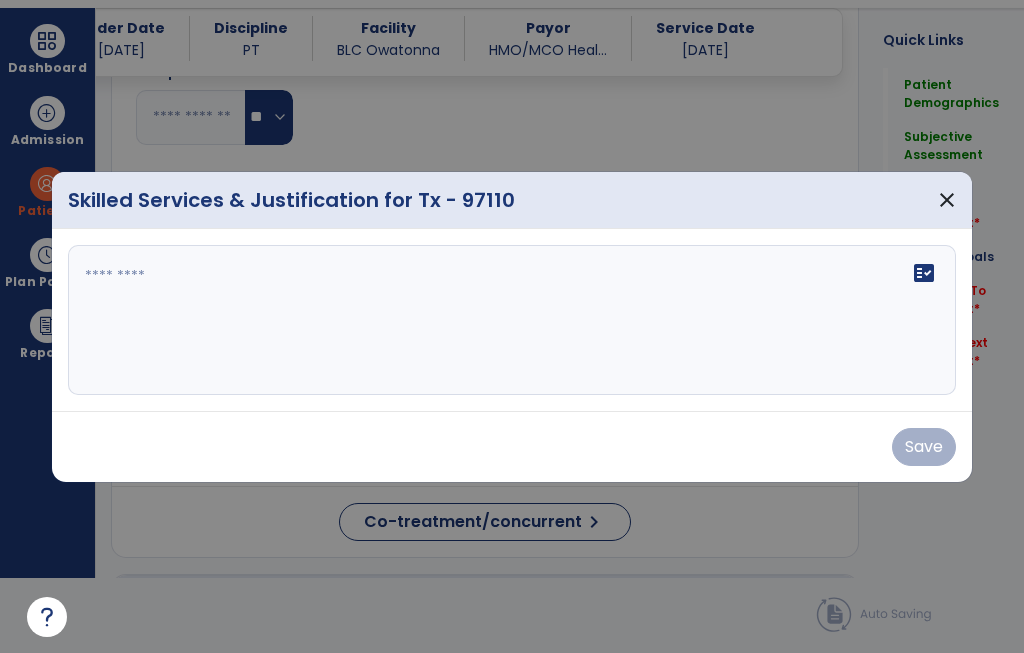 scroll, scrollTop: 0, scrollLeft: 0, axis: both 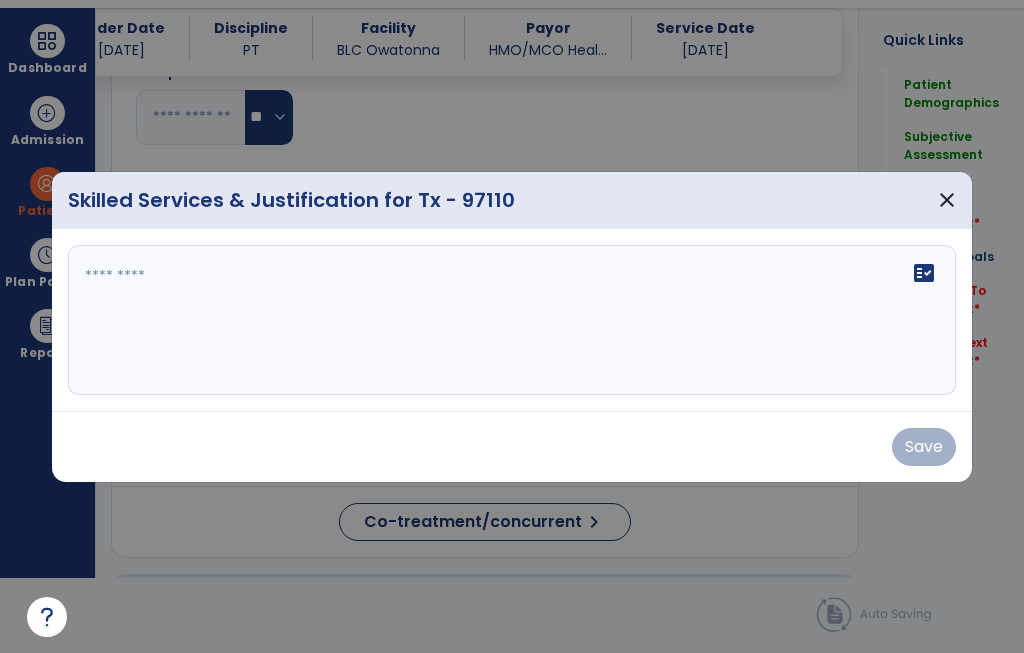 click on "fact_check" at bounding box center (512, 320) 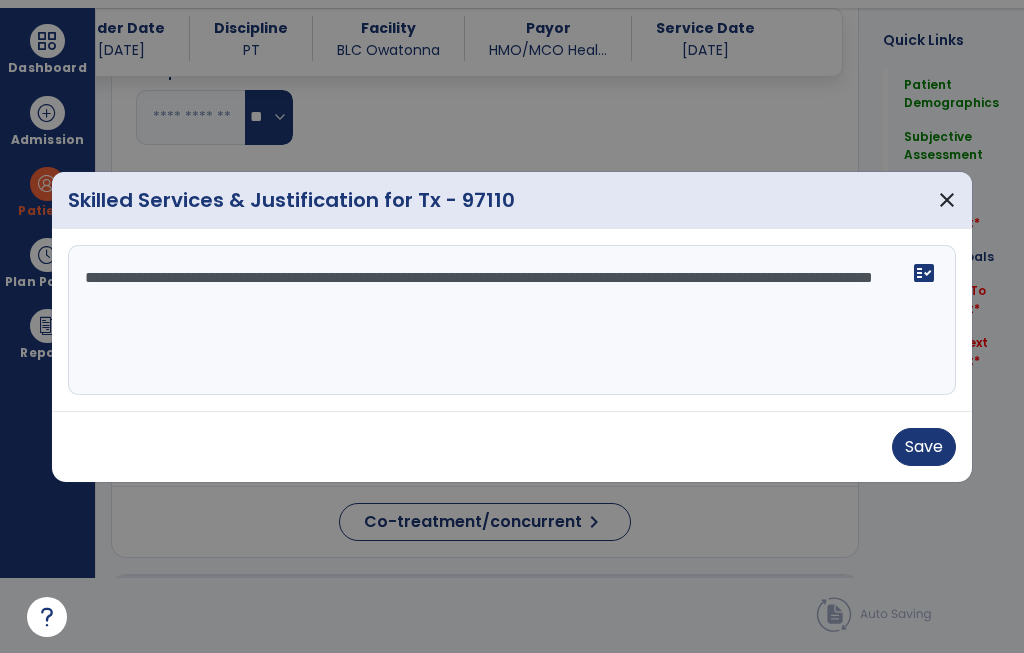 type on "**********" 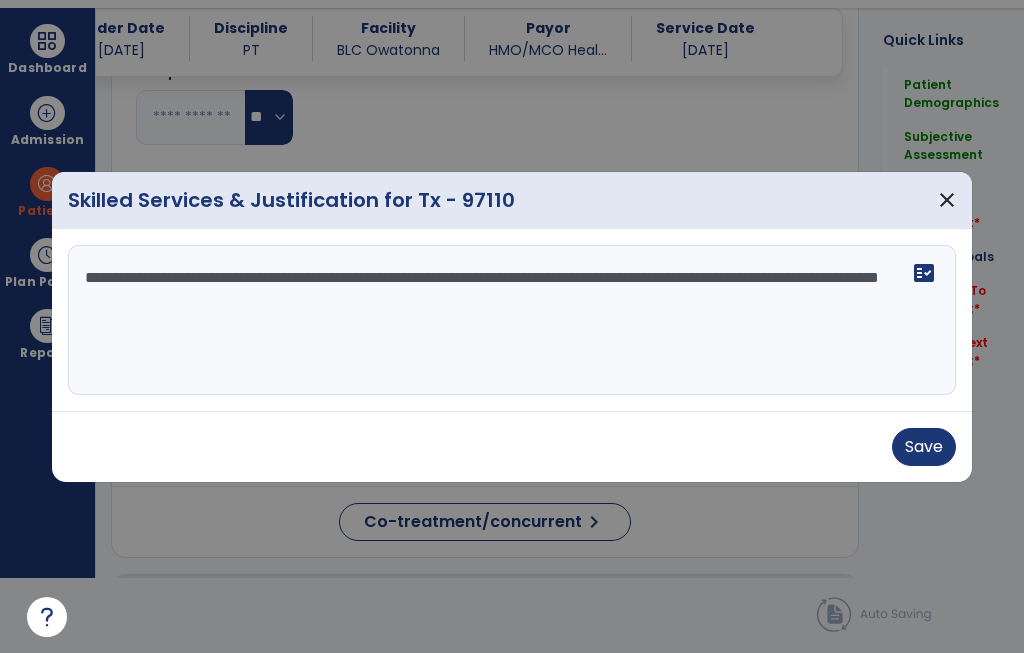 click on "Save" at bounding box center [924, 447] 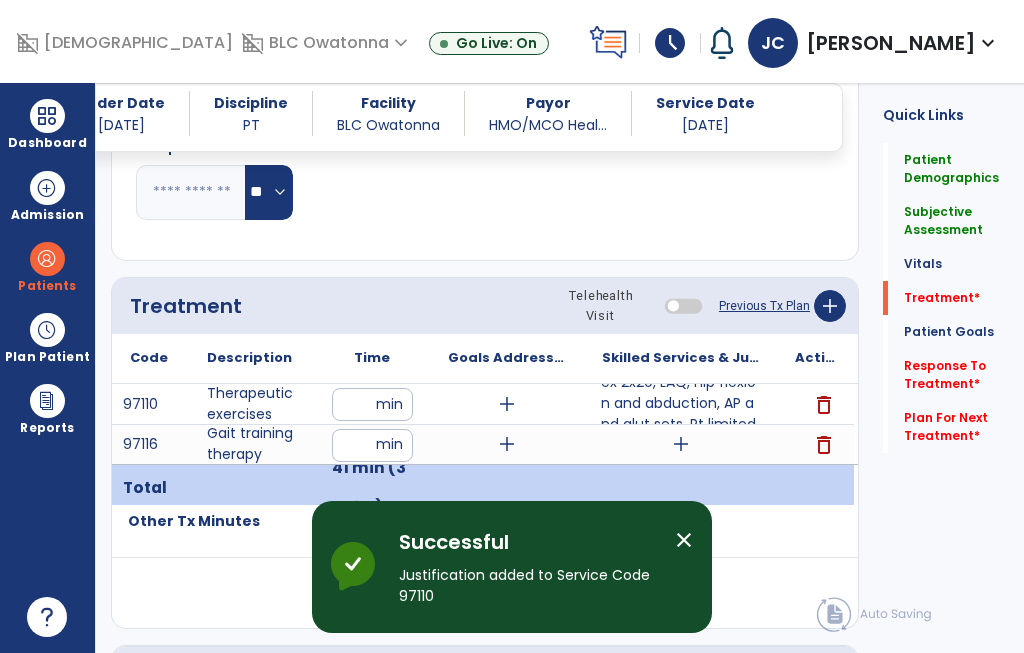 scroll, scrollTop: 75, scrollLeft: 0, axis: vertical 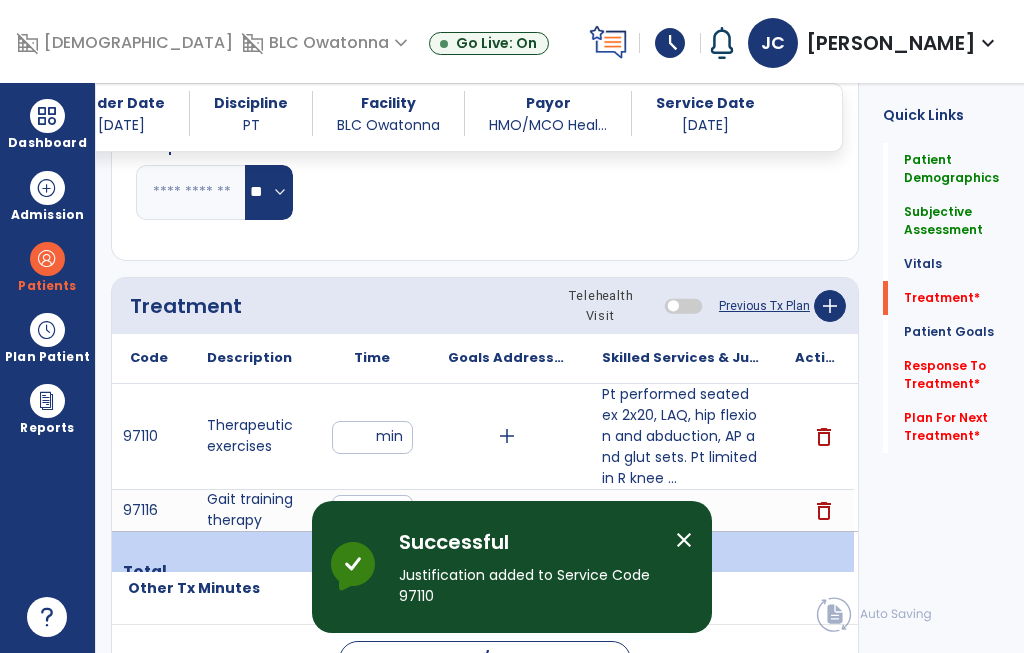 click on "add" at bounding box center (681, 510) 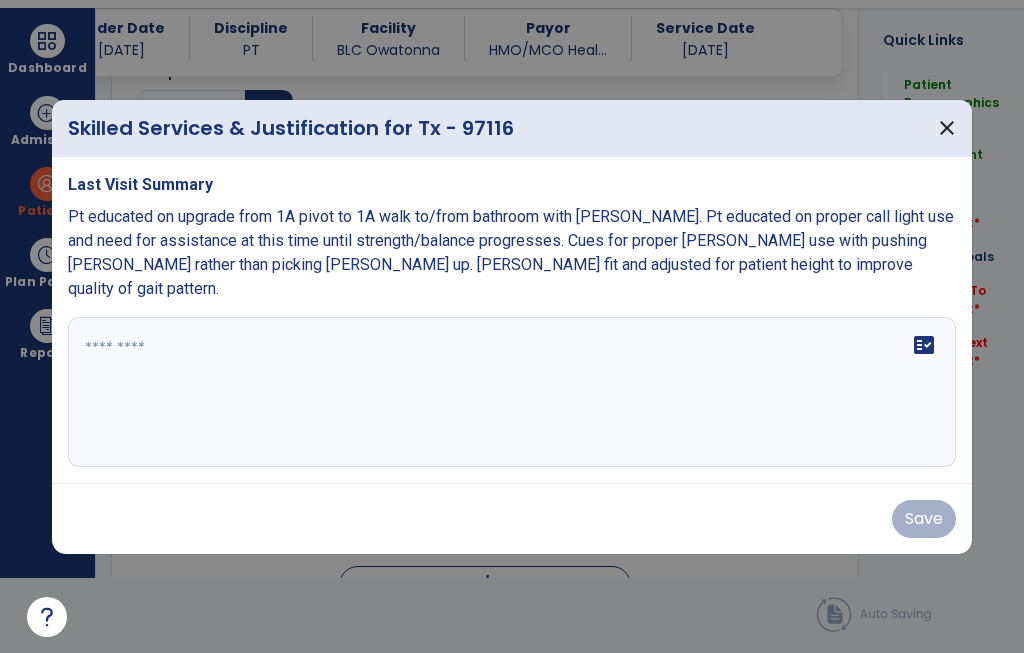 scroll, scrollTop: 0, scrollLeft: 0, axis: both 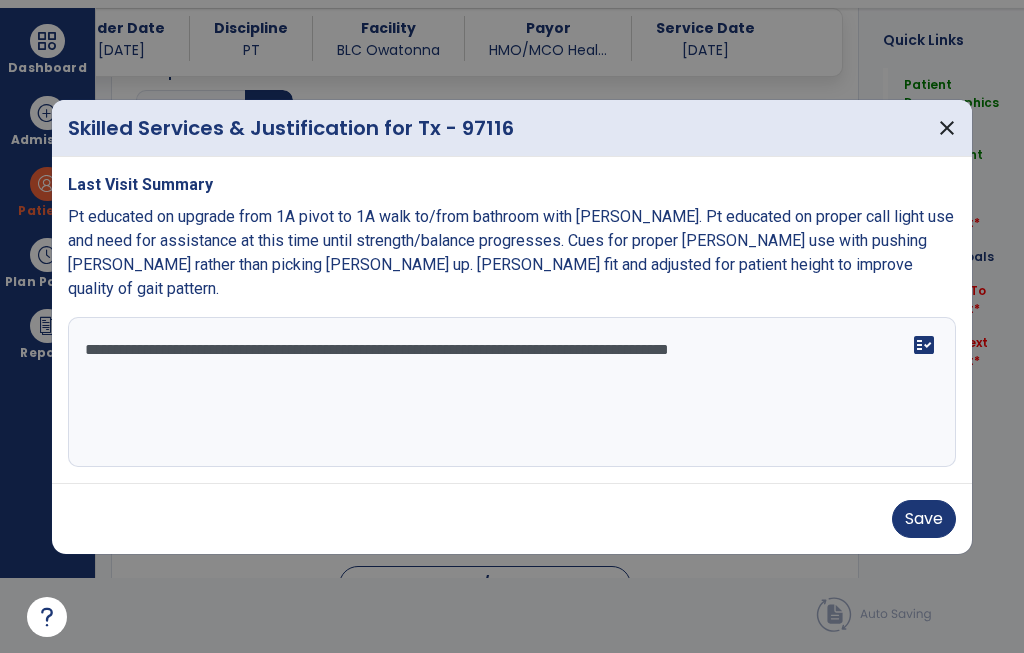 click on "**********" at bounding box center (512, 392) 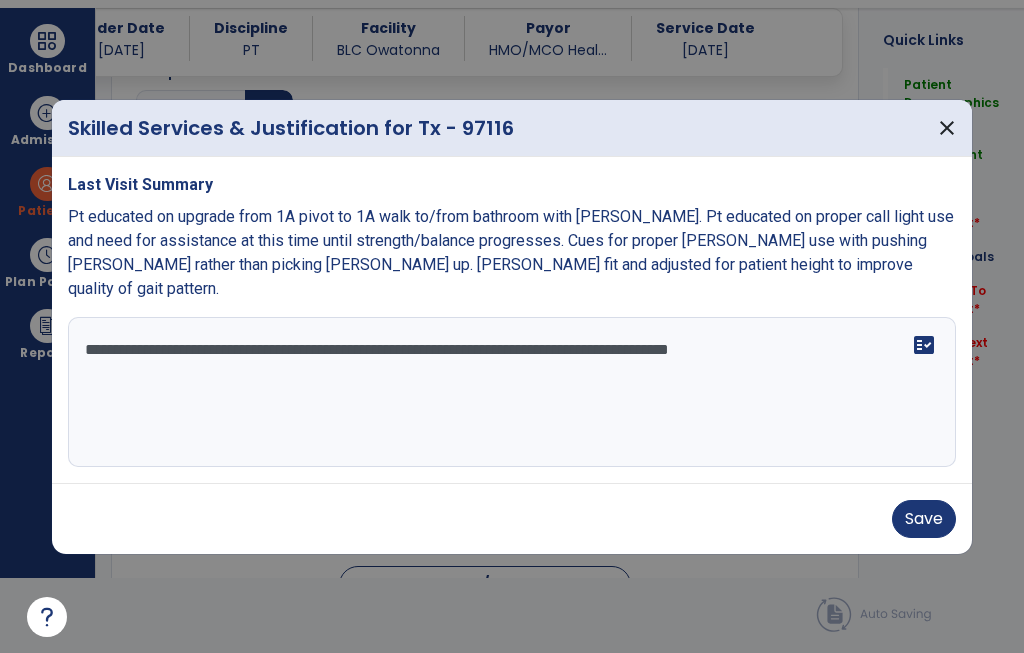 click on "**********" at bounding box center [512, 392] 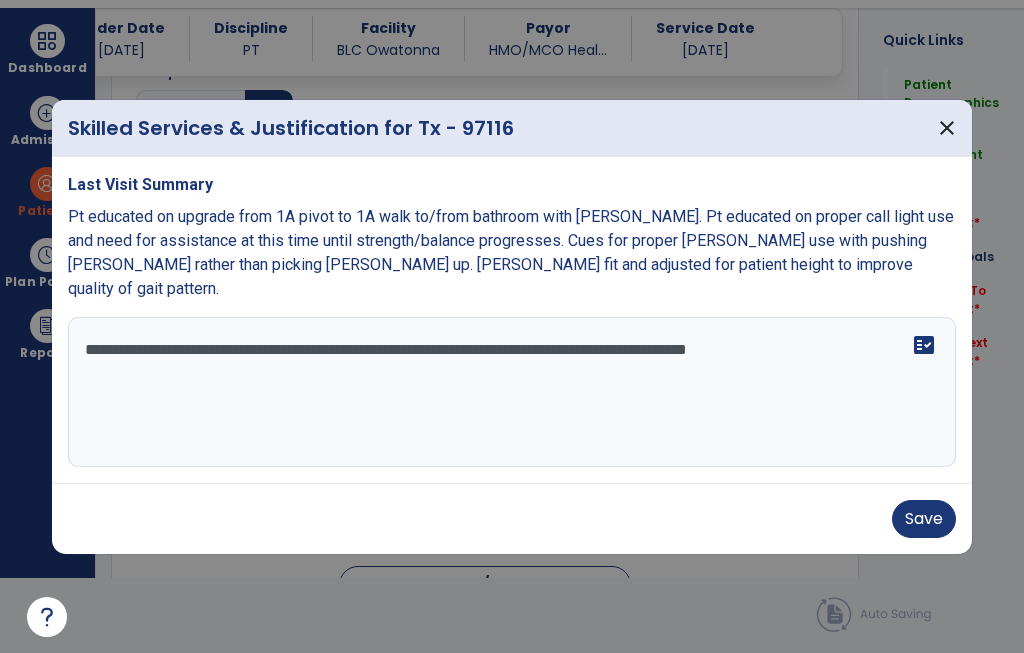 click on "**********" at bounding box center (512, 392) 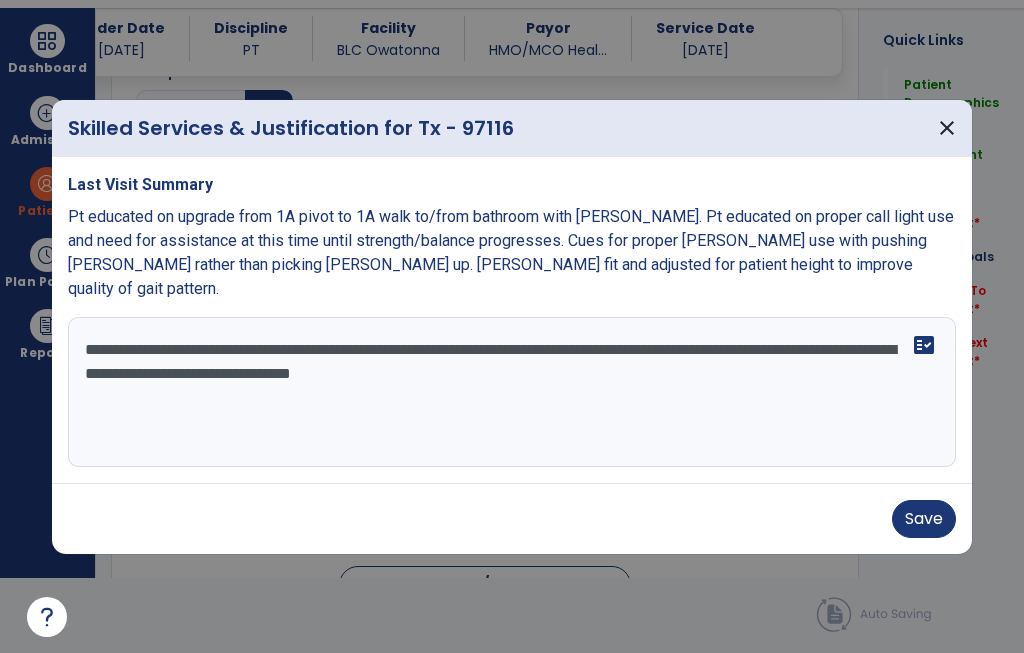 type on "**********" 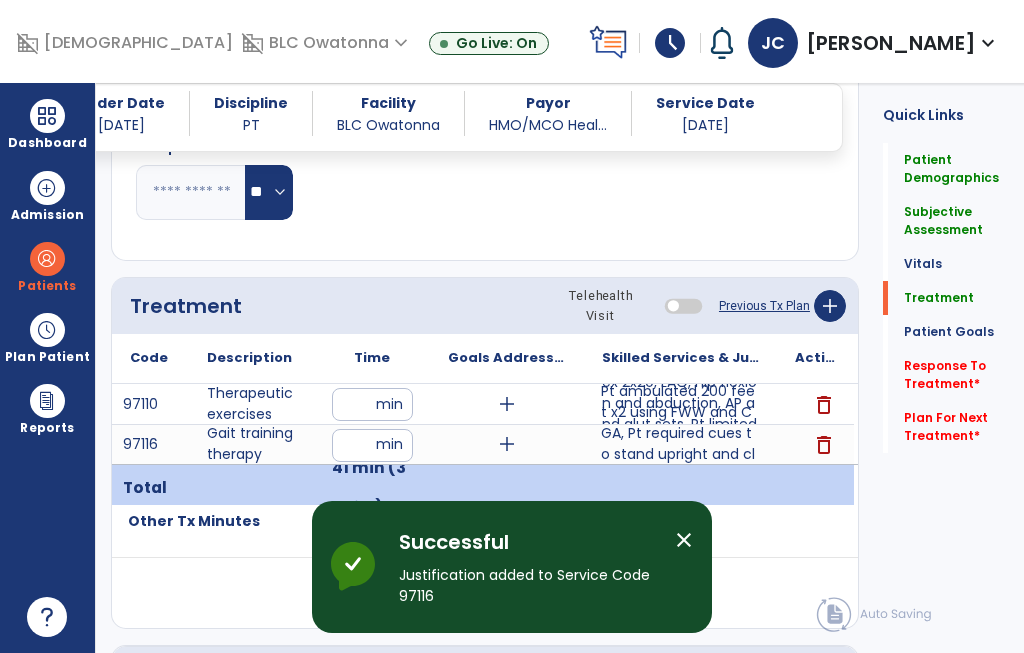 scroll, scrollTop: 75, scrollLeft: 0, axis: vertical 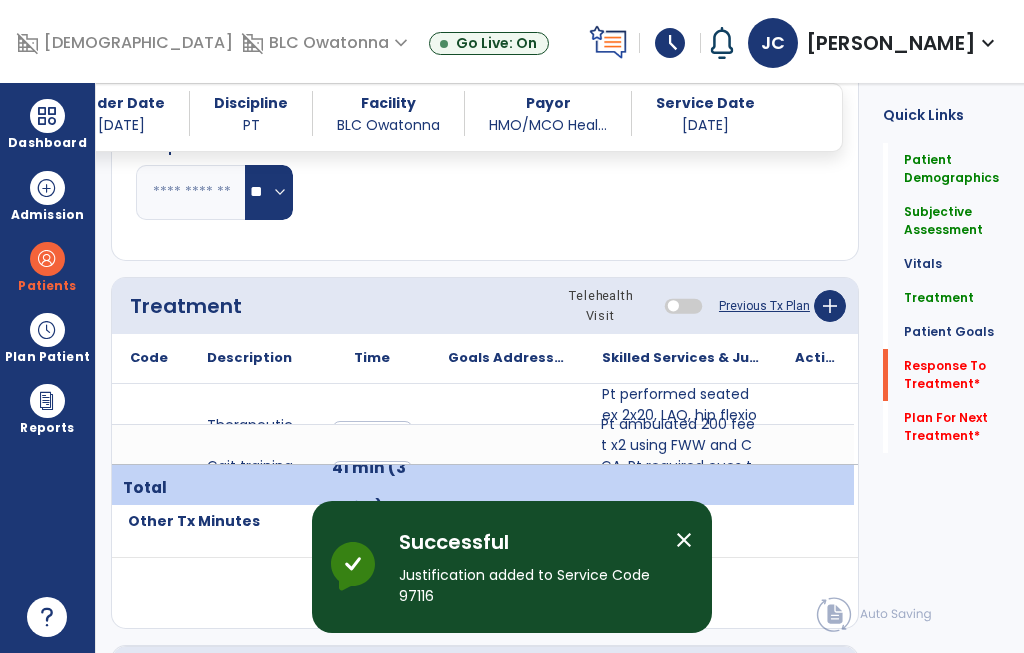 click on "Response To Treatment   *" 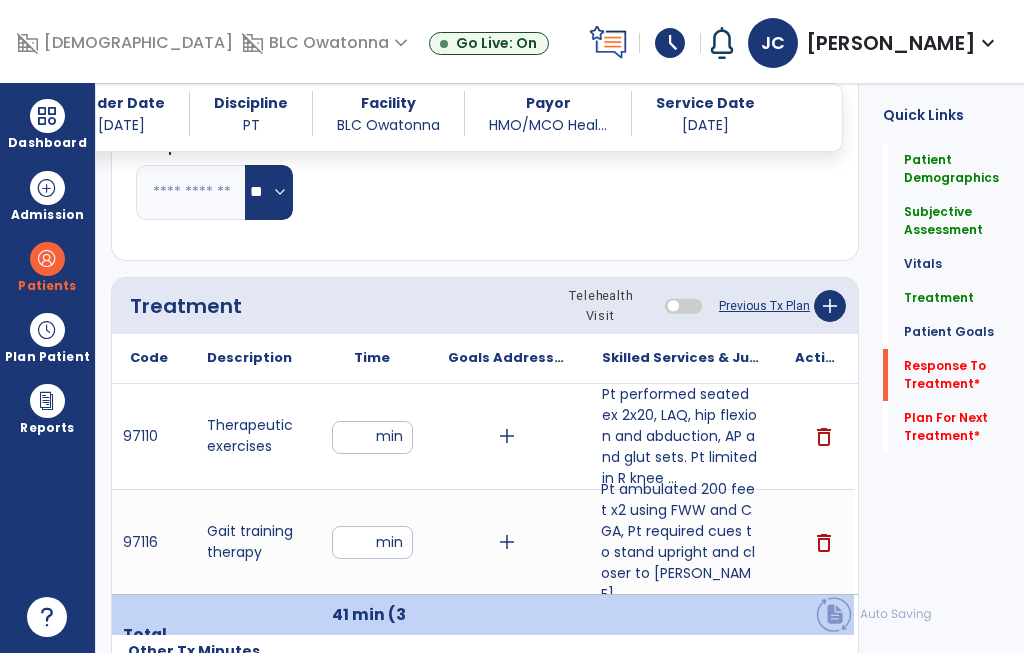 scroll, scrollTop: 2215, scrollLeft: 0, axis: vertical 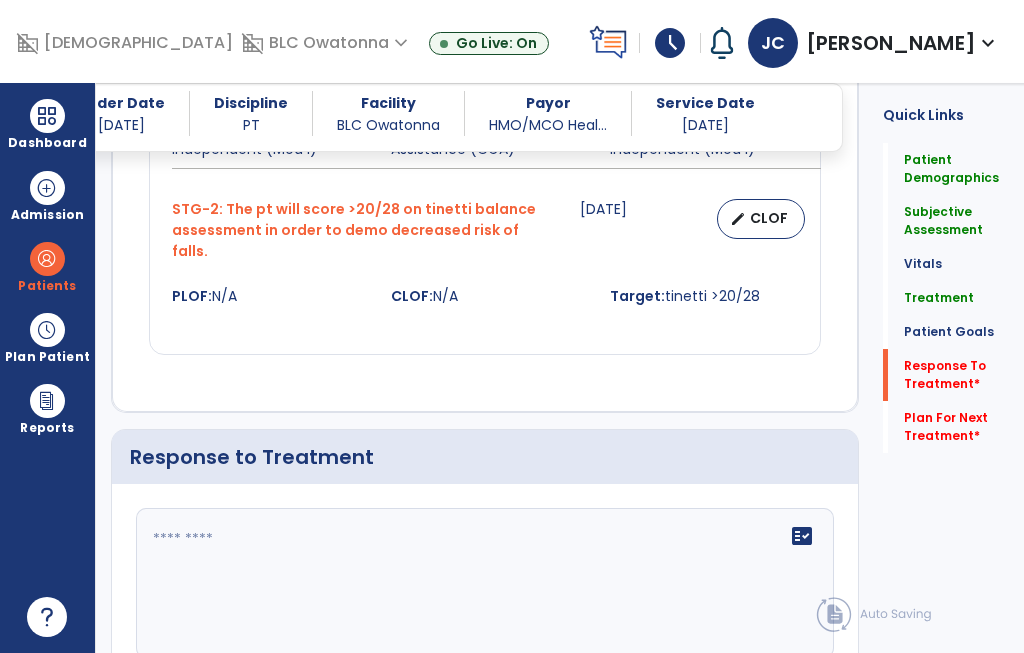 click on "fact_check" 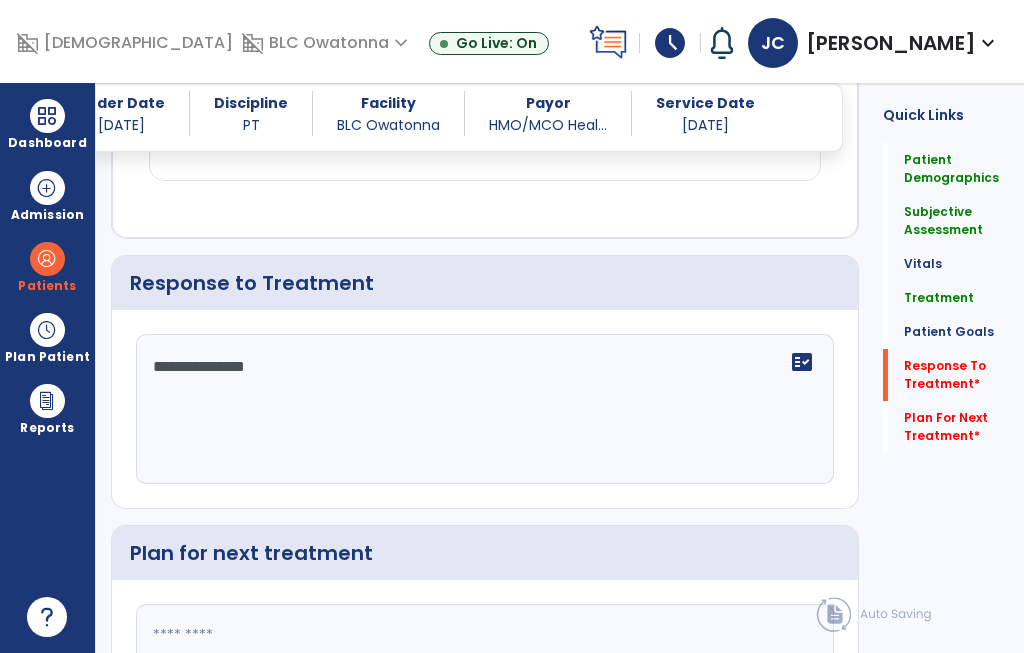 scroll, scrollTop: 2407, scrollLeft: 0, axis: vertical 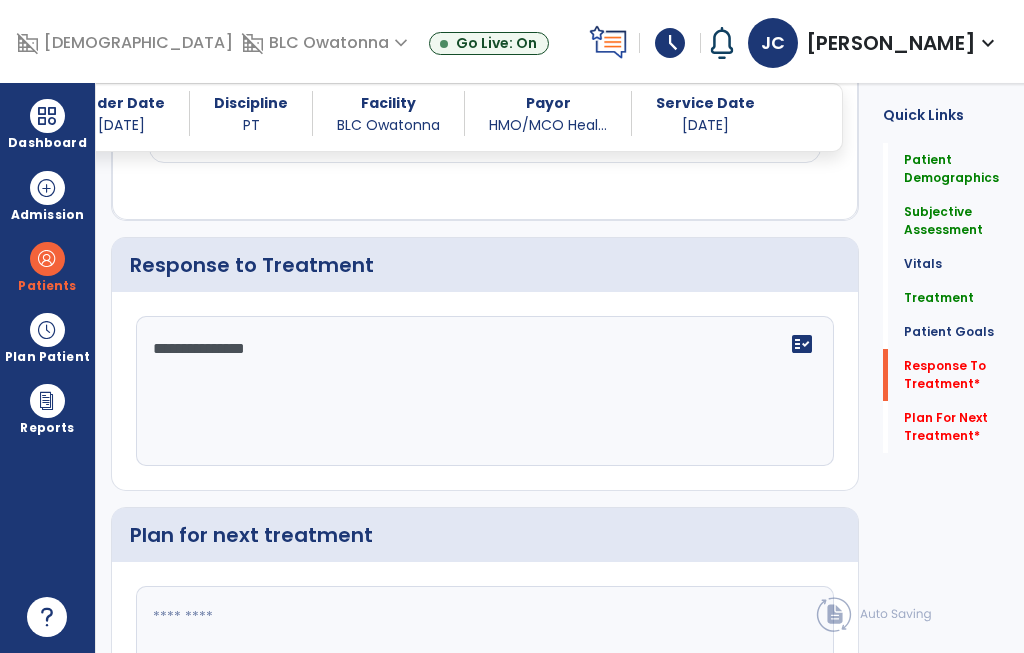 type on "**********" 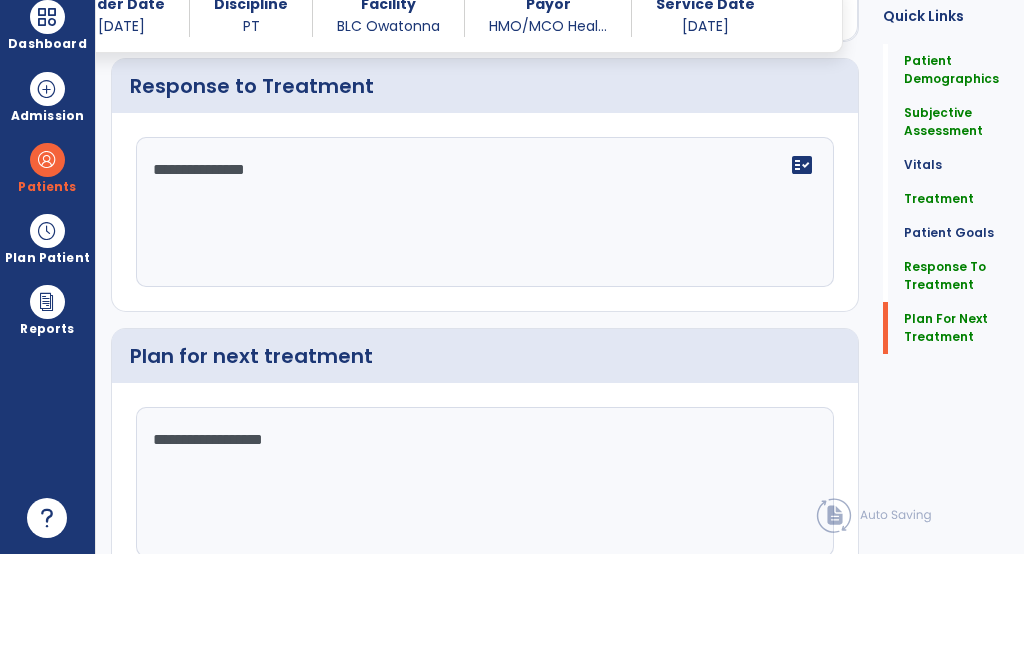 scroll, scrollTop: 2486, scrollLeft: 0, axis: vertical 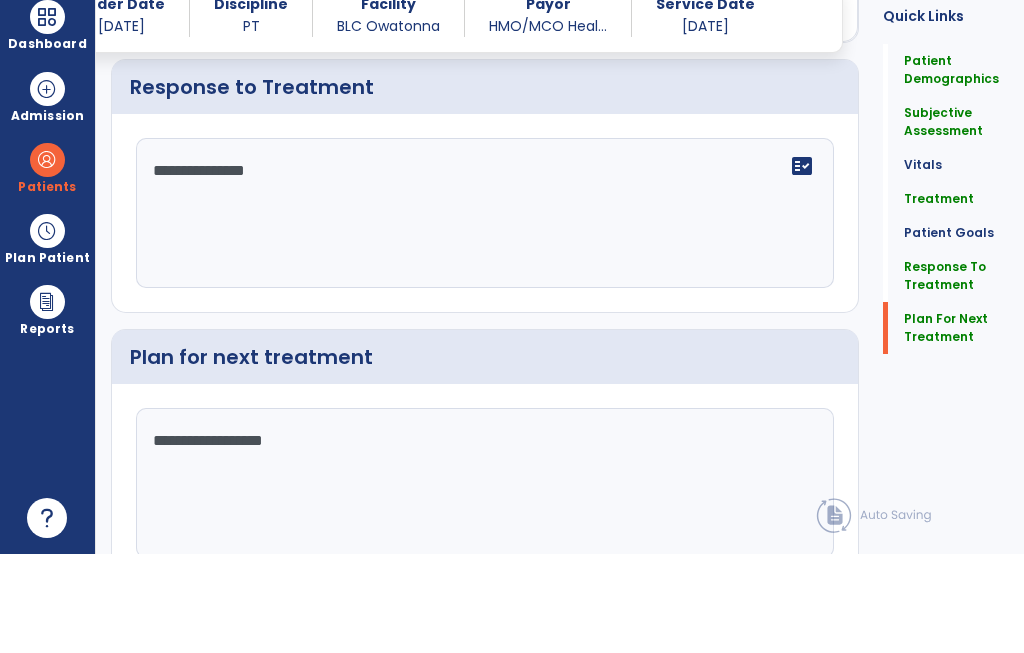 type on "**********" 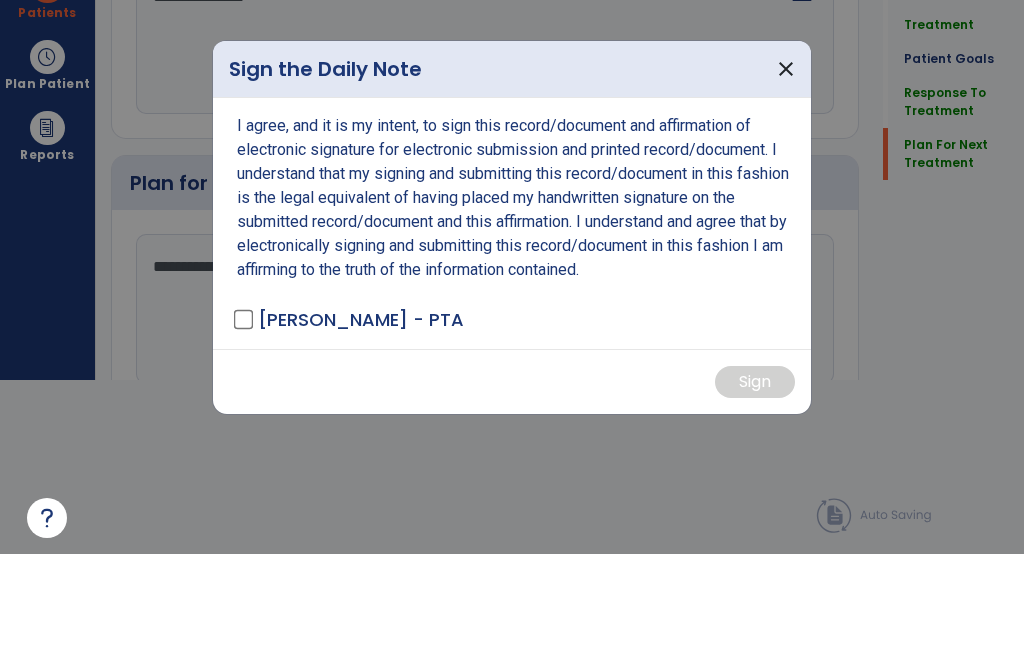scroll, scrollTop: 0, scrollLeft: 0, axis: both 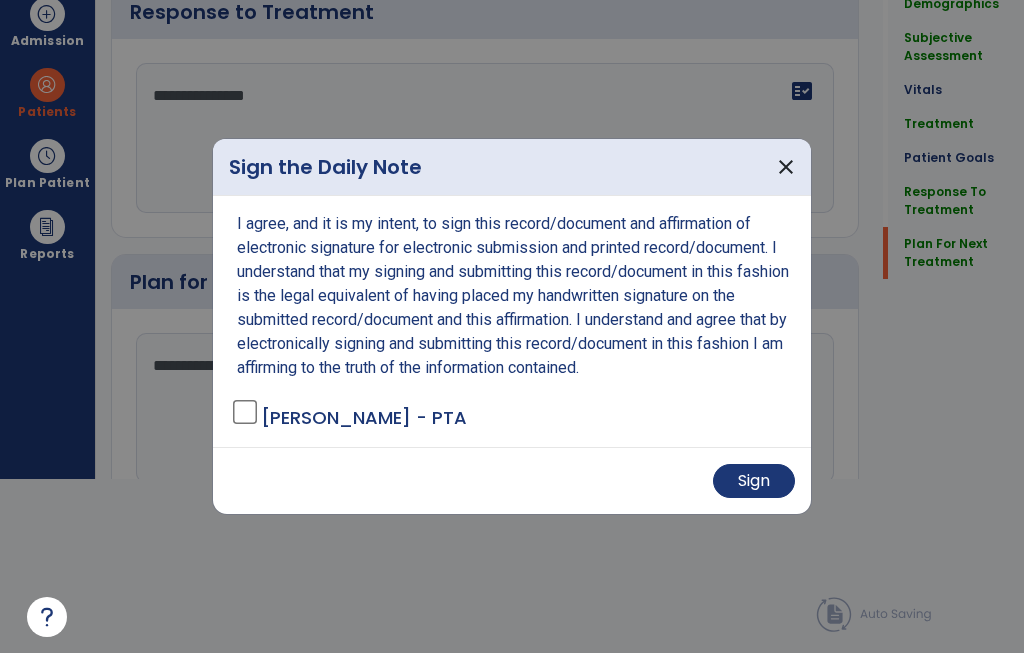 click on "Sign" at bounding box center (754, 481) 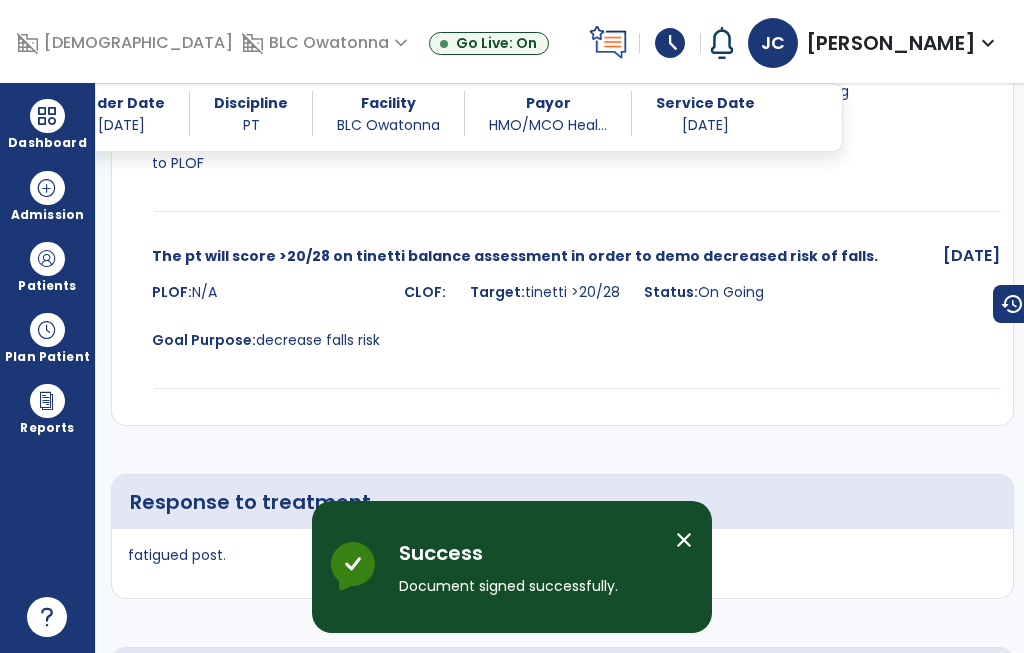 scroll, scrollTop: 75, scrollLeft: 0, axis: vertical 